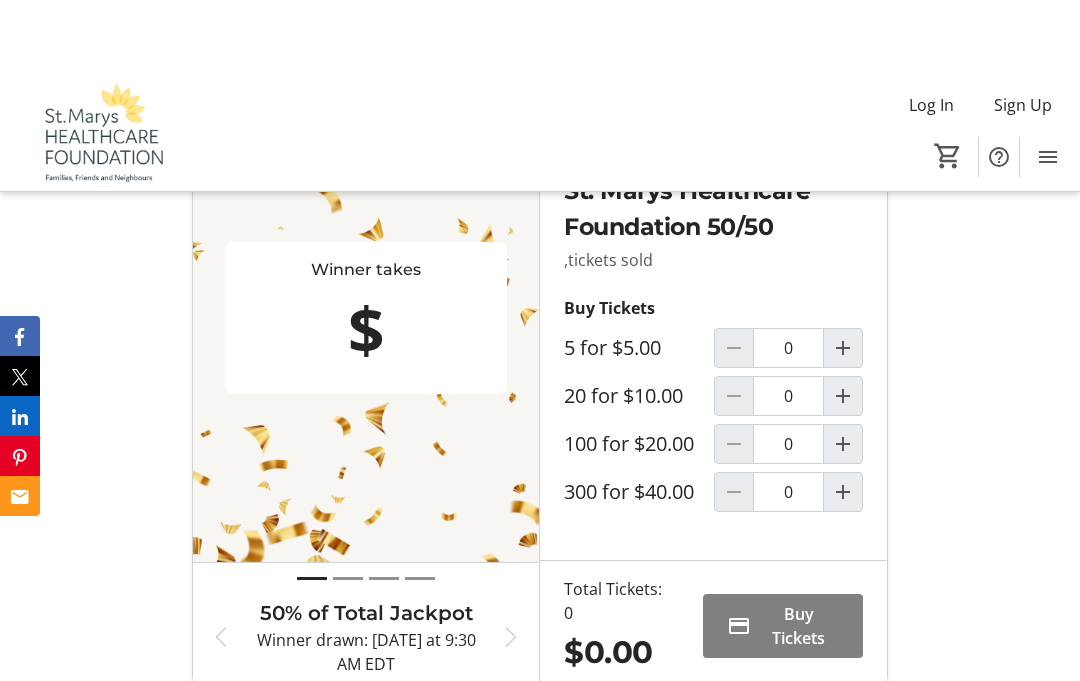 scroll, scrollTop: 733, scrollLeft: 0, axis: vertical 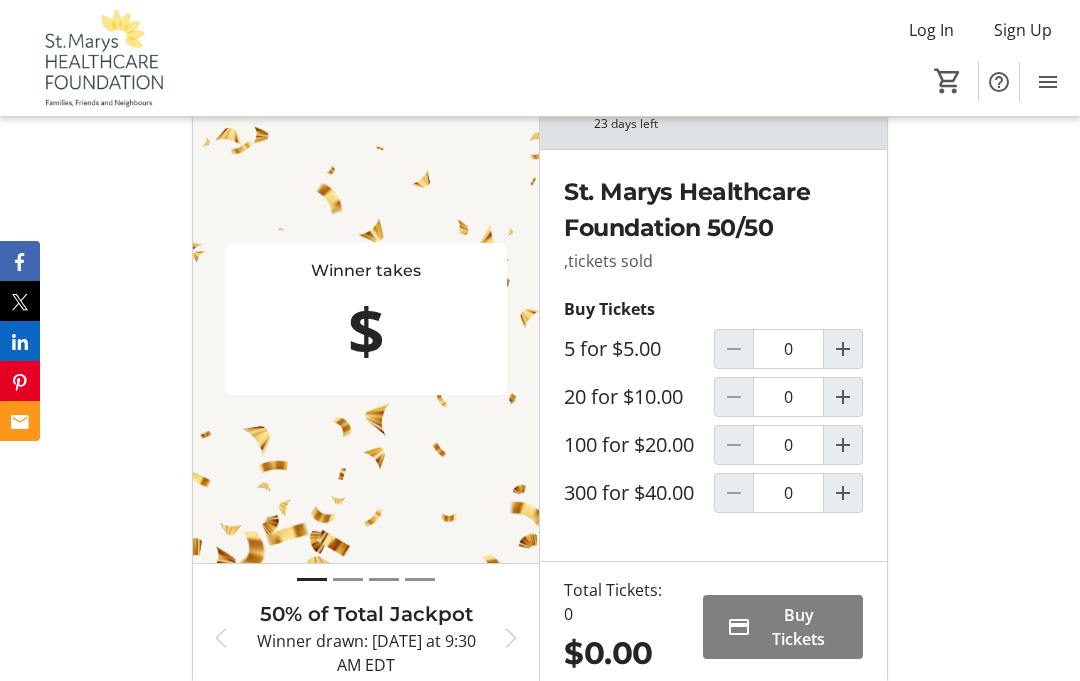 click at bounding box center [843, 445] 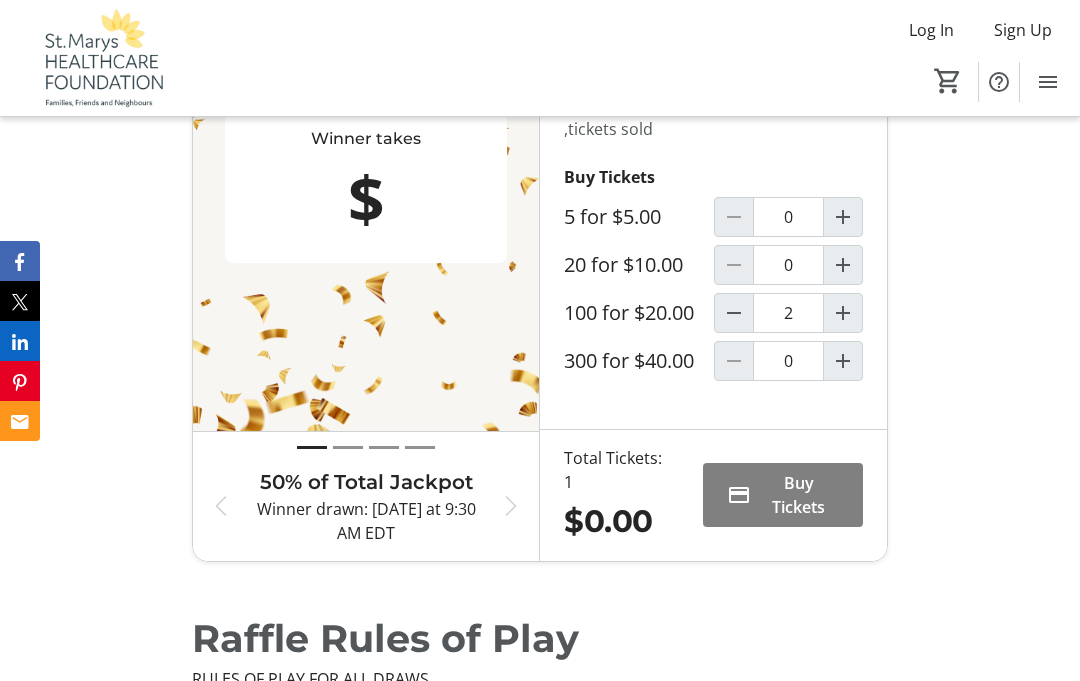 type on "1" 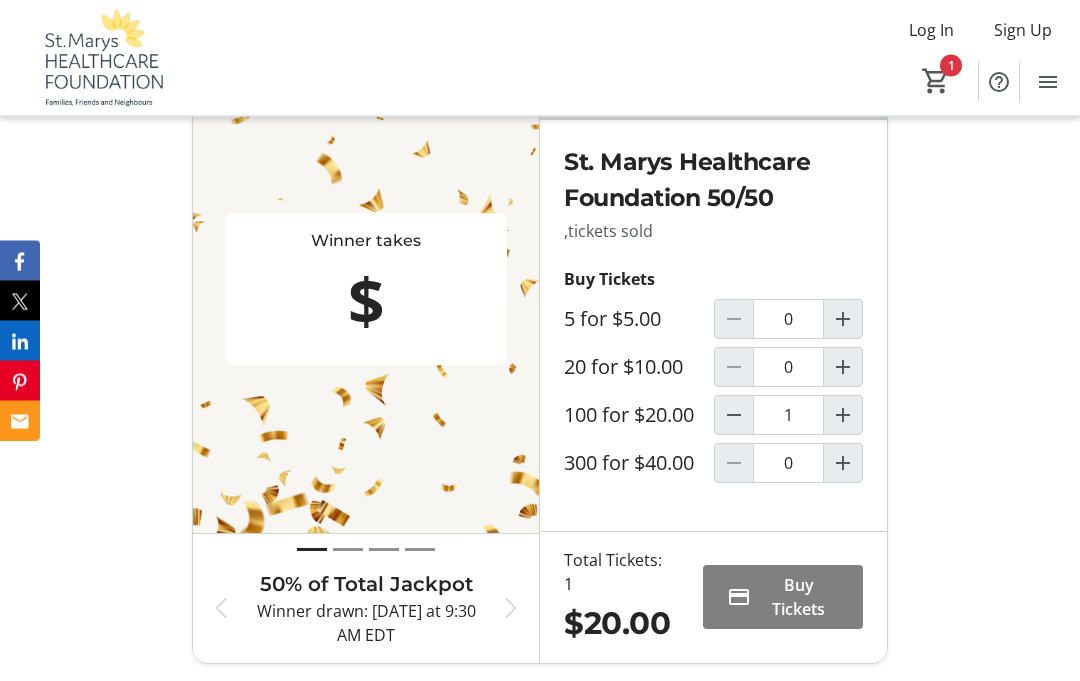 click on "Buy Tickets" at bounding box center [799, 598] 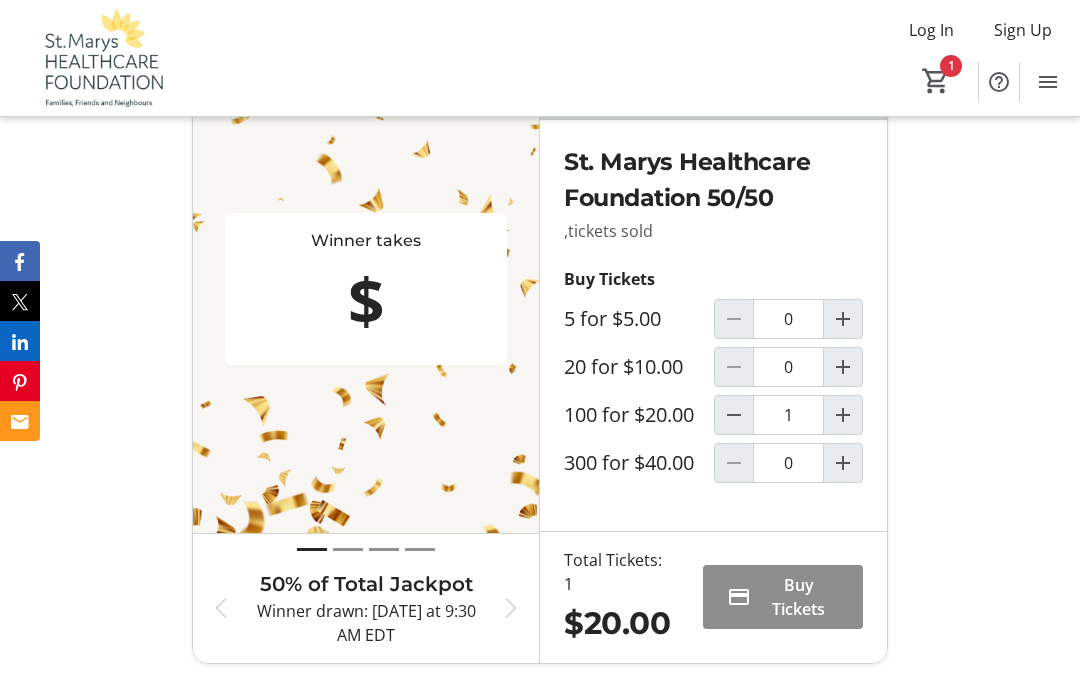 scroll, scrollTop: 0, scrollLeft: 0, axis: both 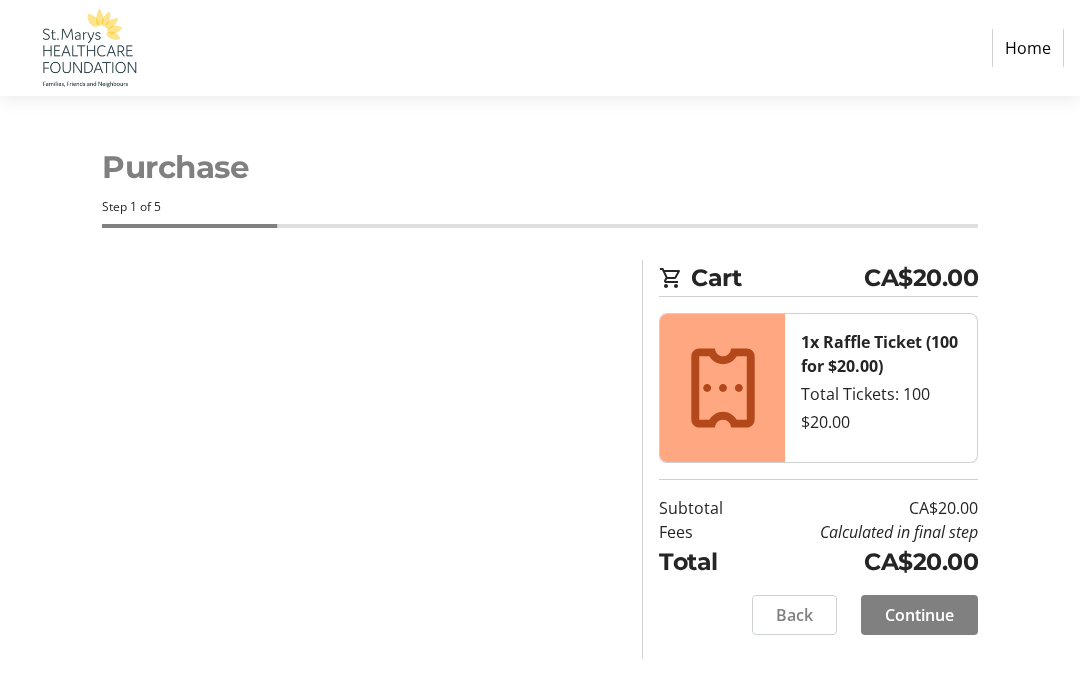 select on "CA" 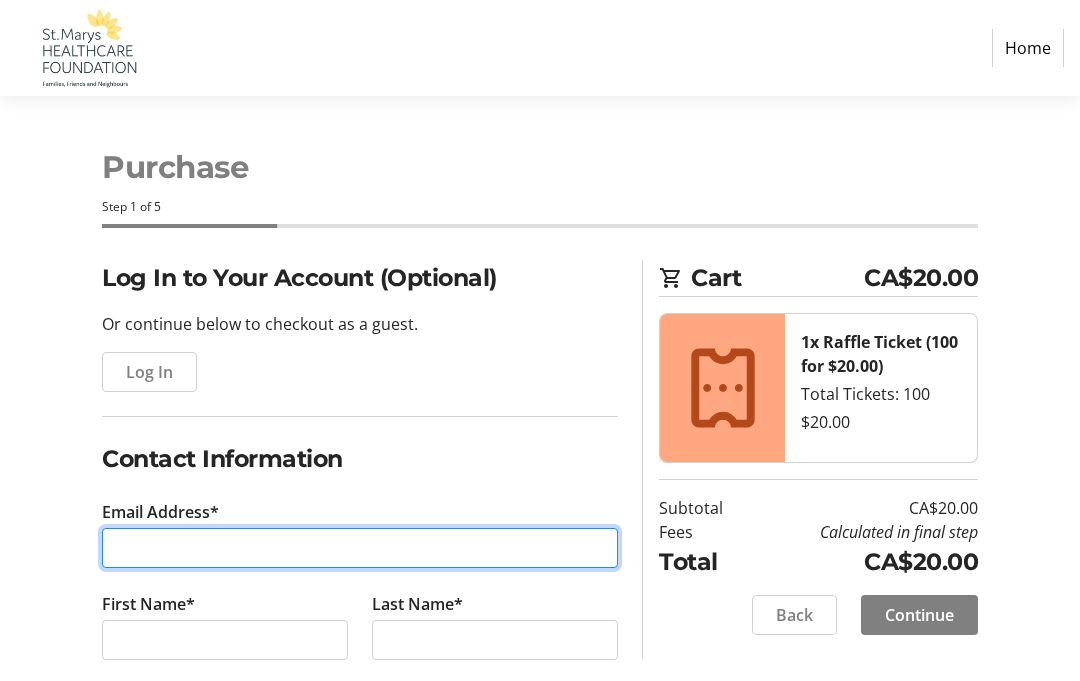 click on "Email Address*" at bounding box center (360, 548) 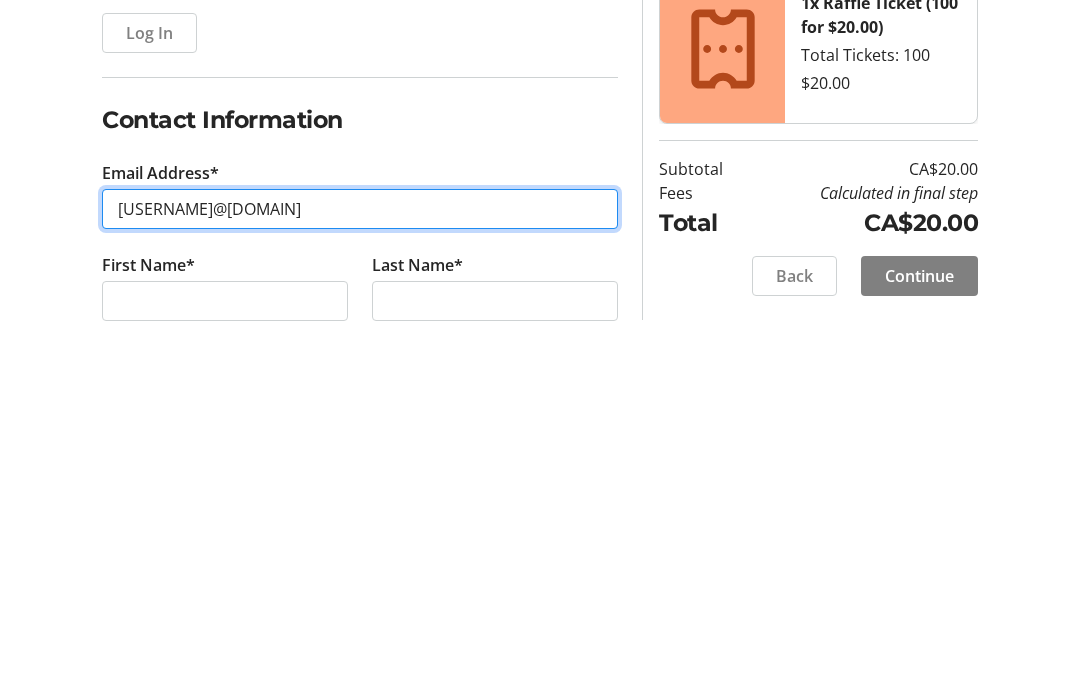 type on "[USERNAME]@[DOMAIN]" 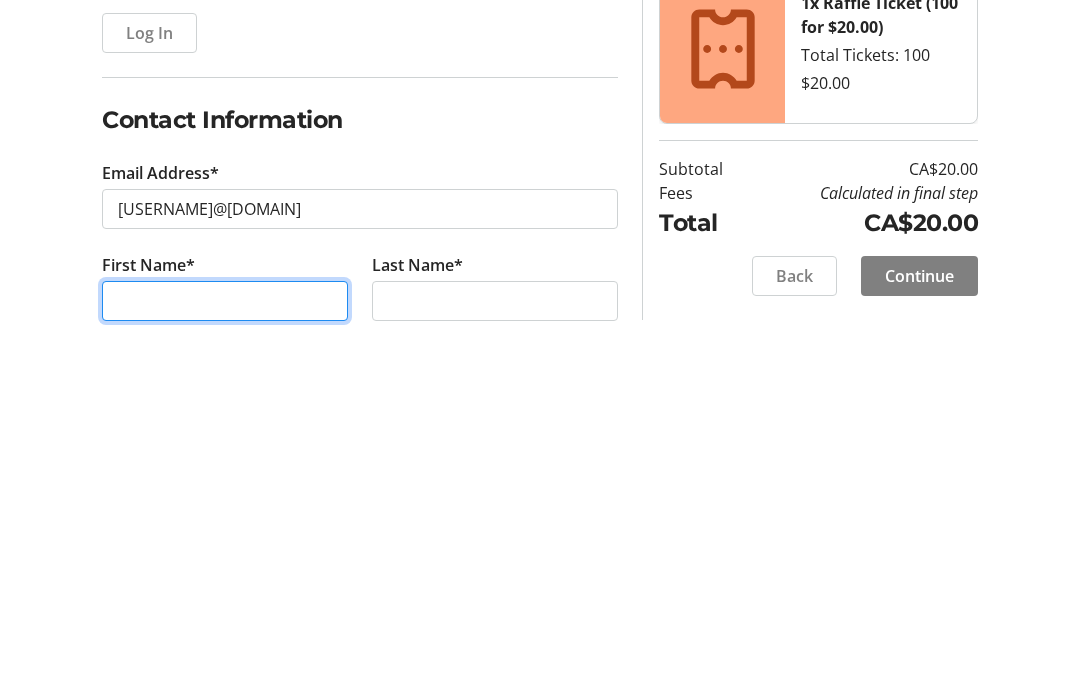 click on "First Name*" at bounding box center [225, 640] 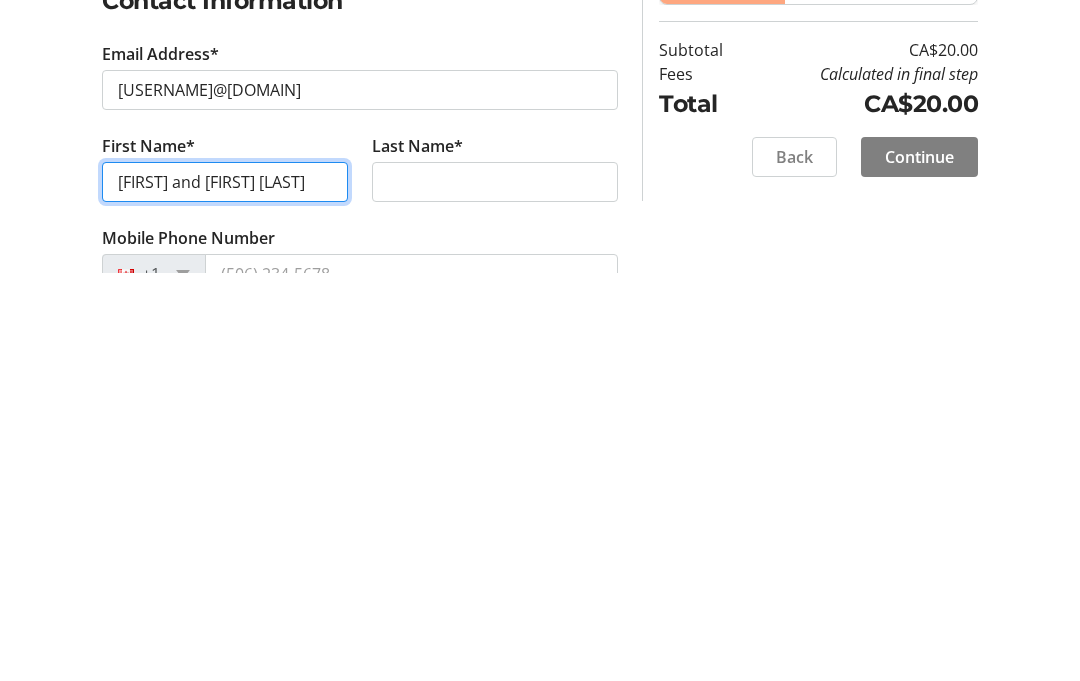 type on "[FIRST] and [FIRST] [LAST]" 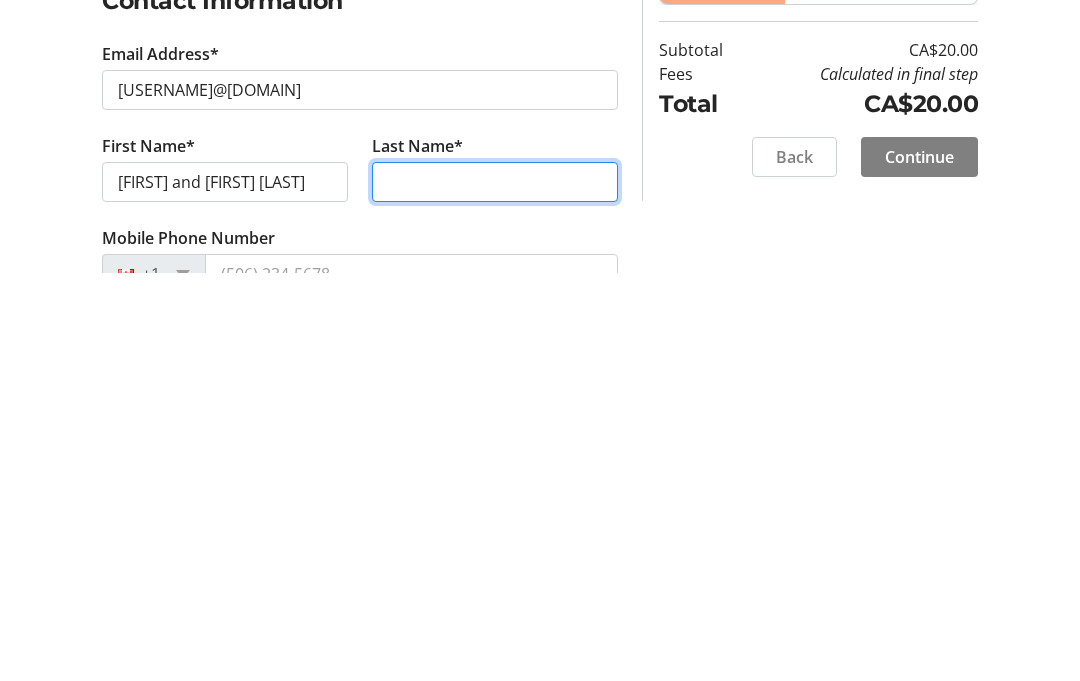 click on "Last Name*" at bounding box center (495, 590) 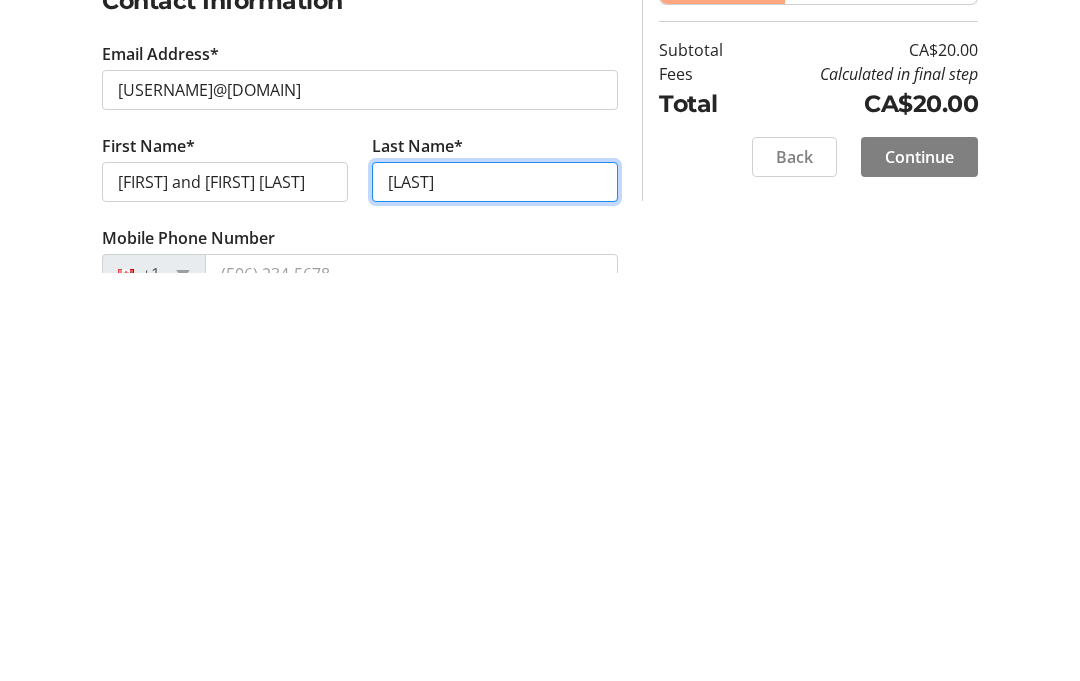 type on "[LAST]" 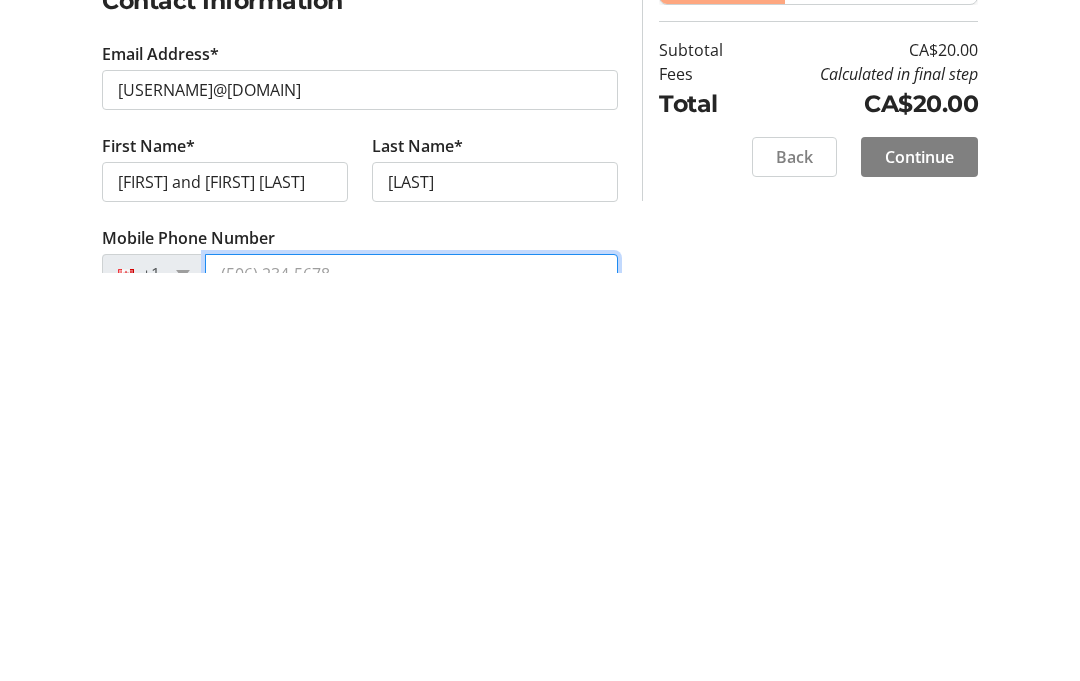 click on "Mobile Phone Number" at bounding box center (411, 682) 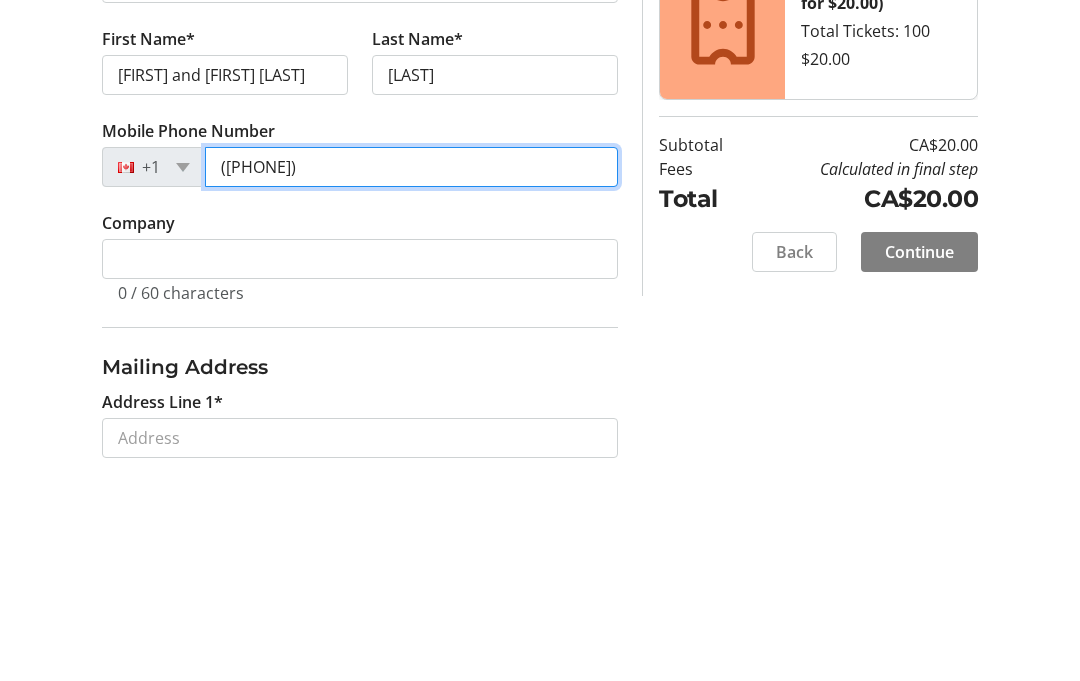 scroll, scrollTop: 355, scrollLeft: 0, axis: vertical 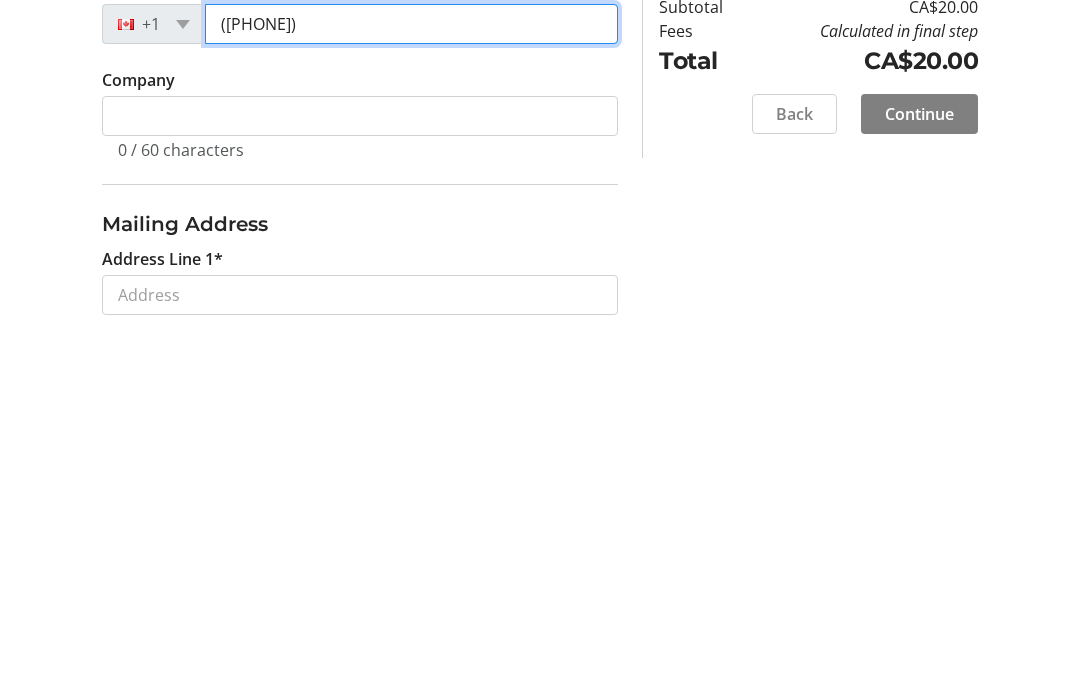 type on "([PHONE])" 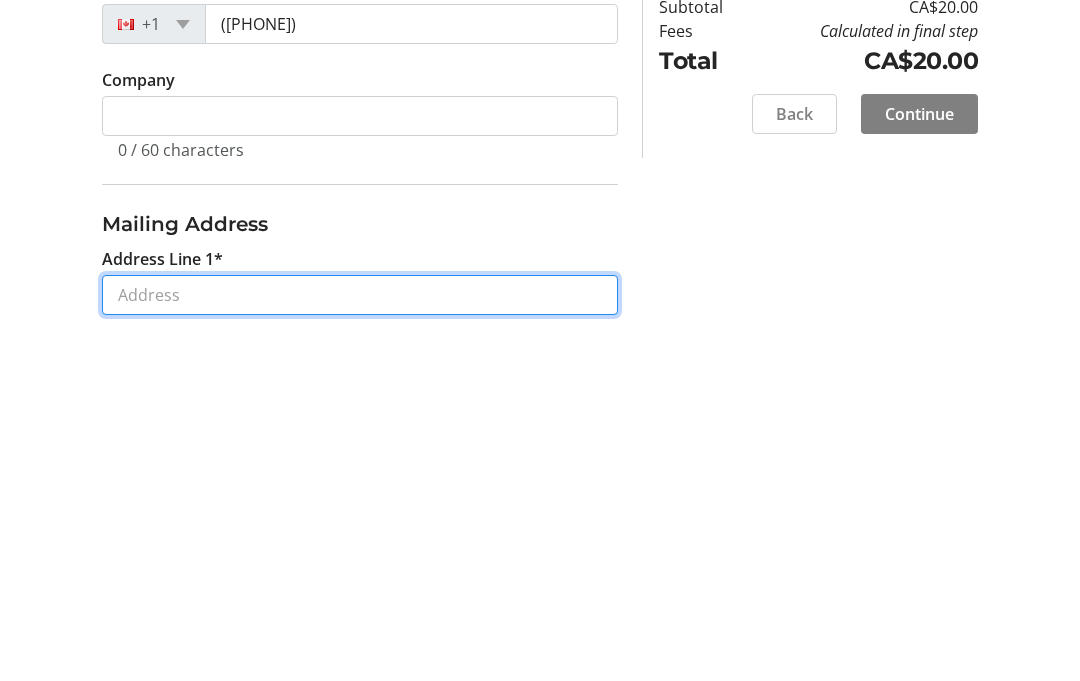 click on "Address Line 1*" at bounding box center (360, 648) 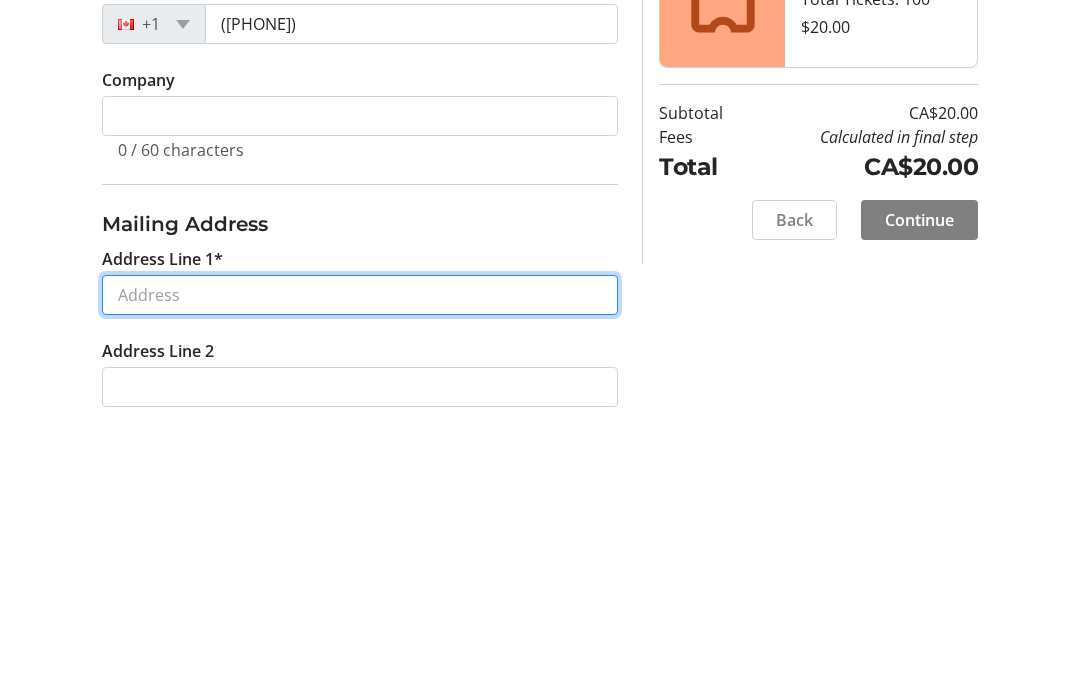 scroll, scrollTop: 462, scrollLeft: 0, axis: vertical 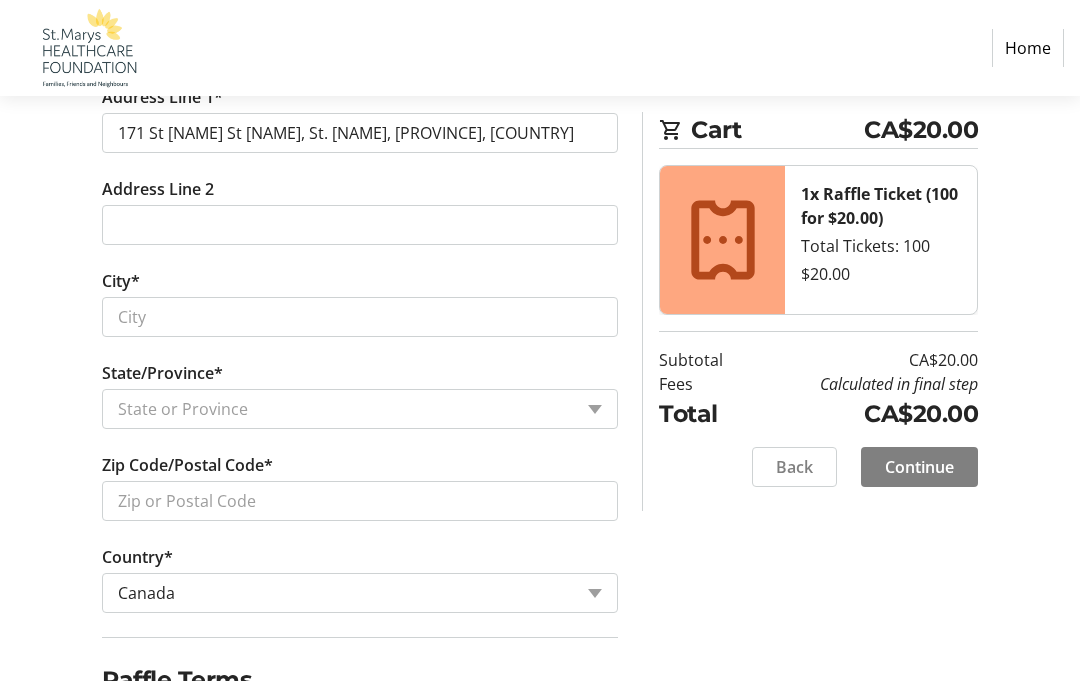 type on "[NUMBER] [STREET] [STREET] [STREET] [DIRECTION]" 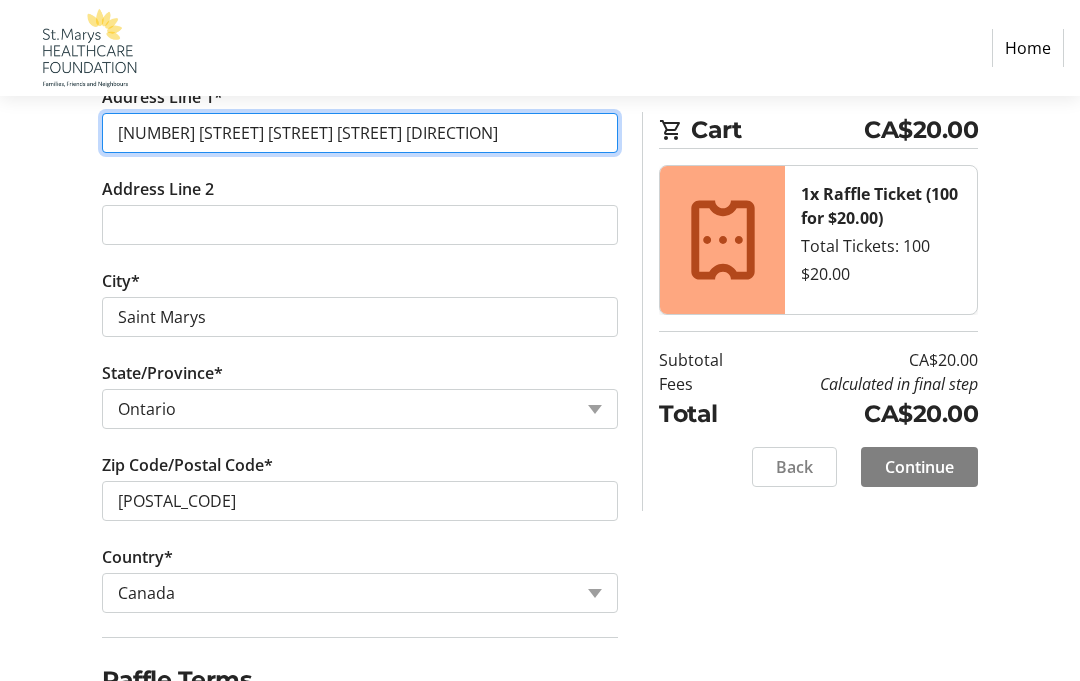 click on "[NUMBER] [STREET] [STREET] [STREET] [DIRECTION]" at bounding box center (360, 133) 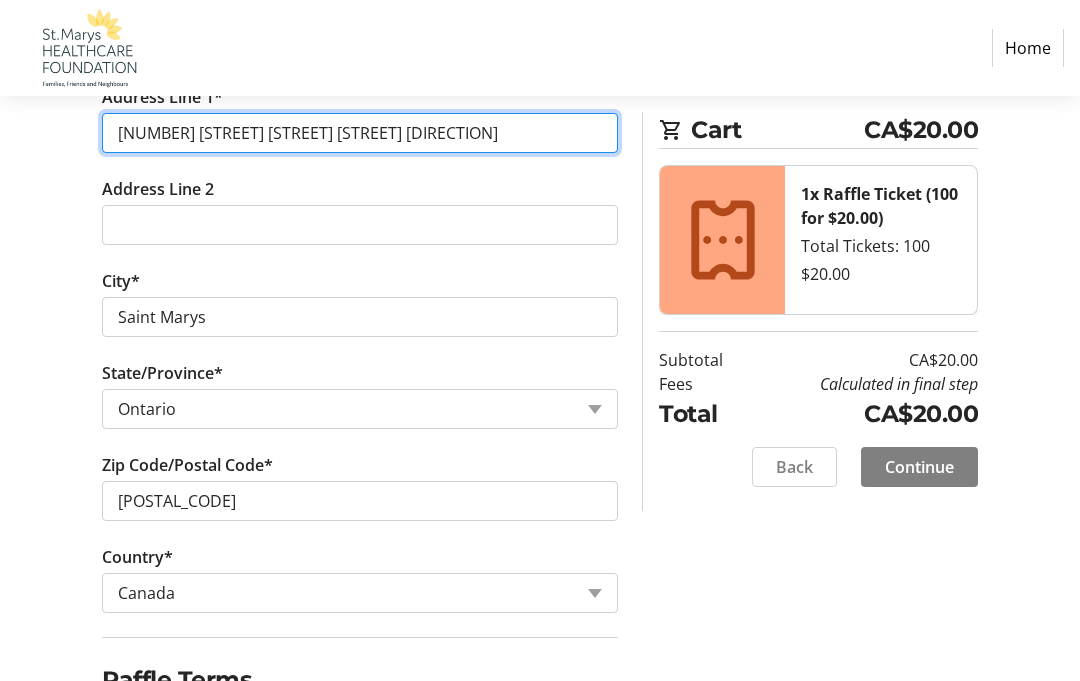 click on "[NUMBER] [STREET] [STREET] [STREET] [DIRECTION]" at bounding box center (360, 133) 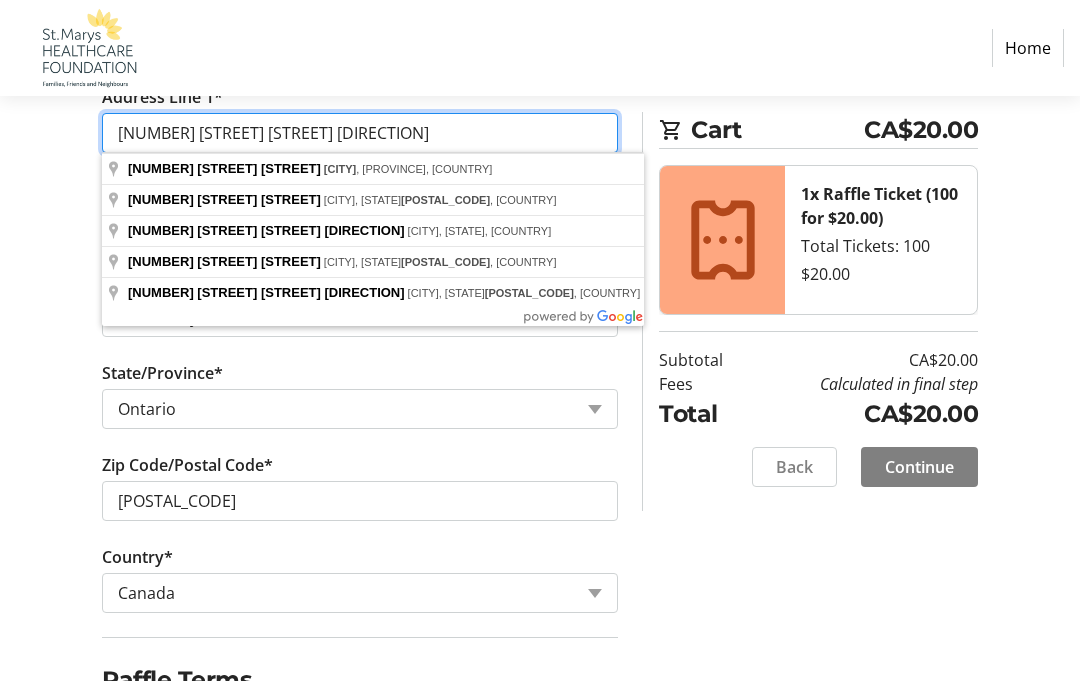 type on "[NUMBER] [STREET] [STREET] [DIRECTION]" 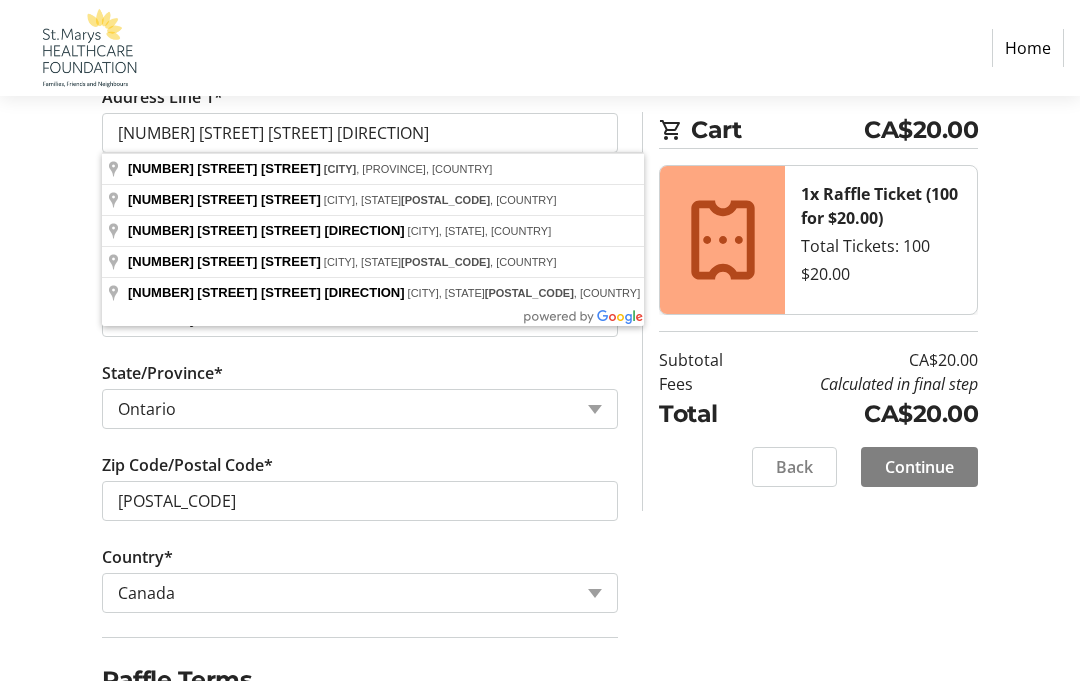 click on "Address Line 2" 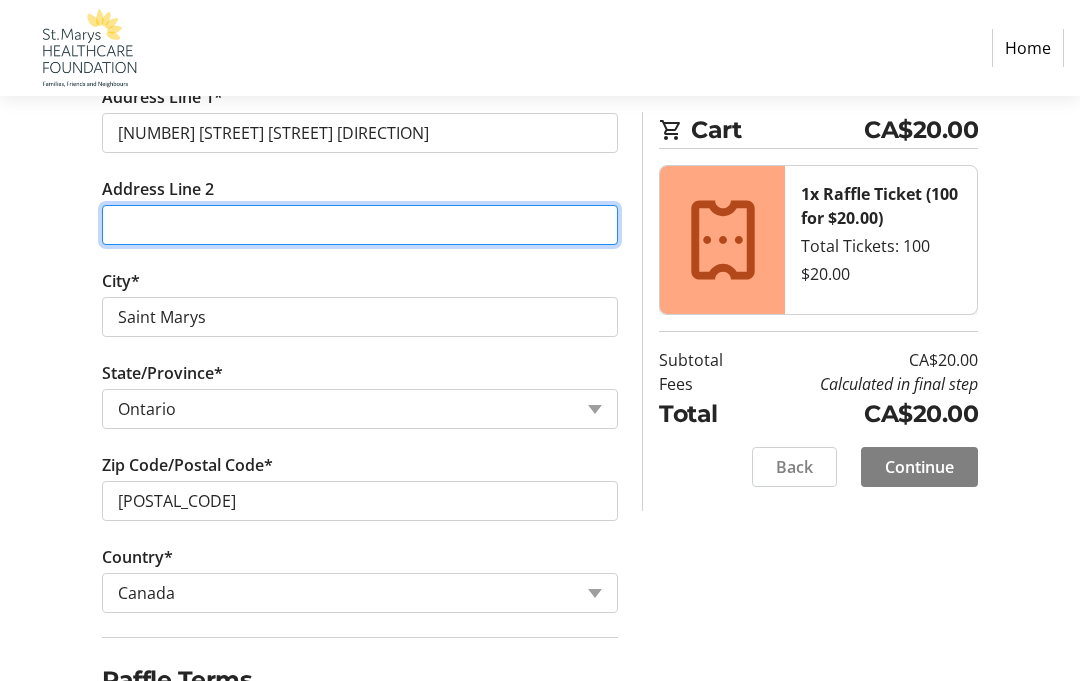click on "Address Line 2" at bounding box center (360, 225) 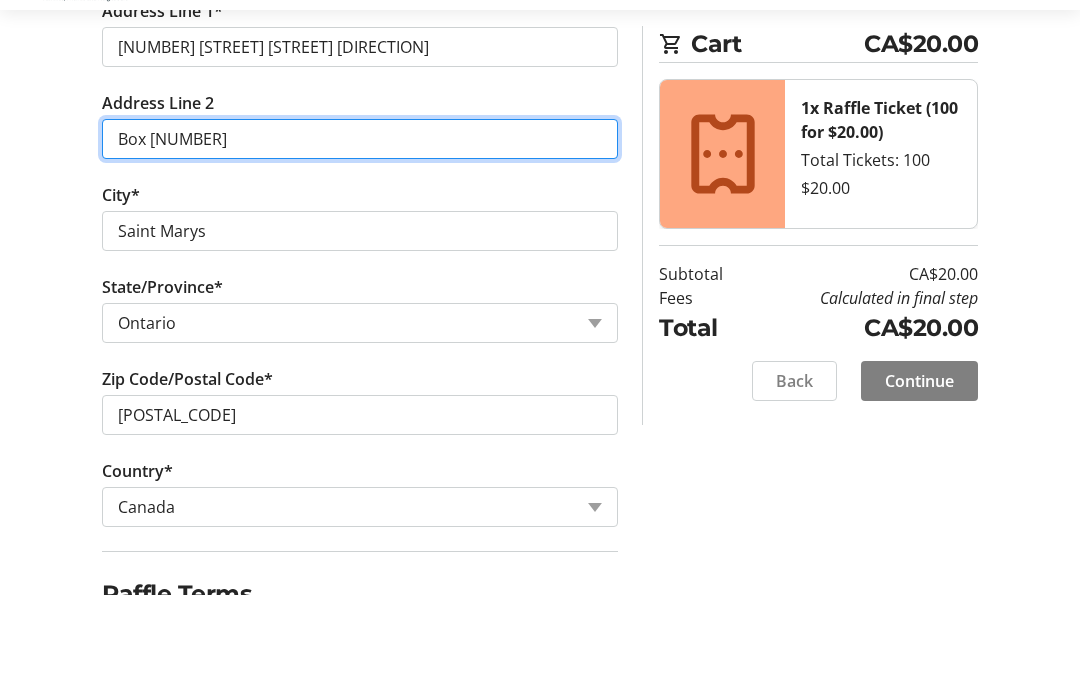 type on "Box [NUMBER]" 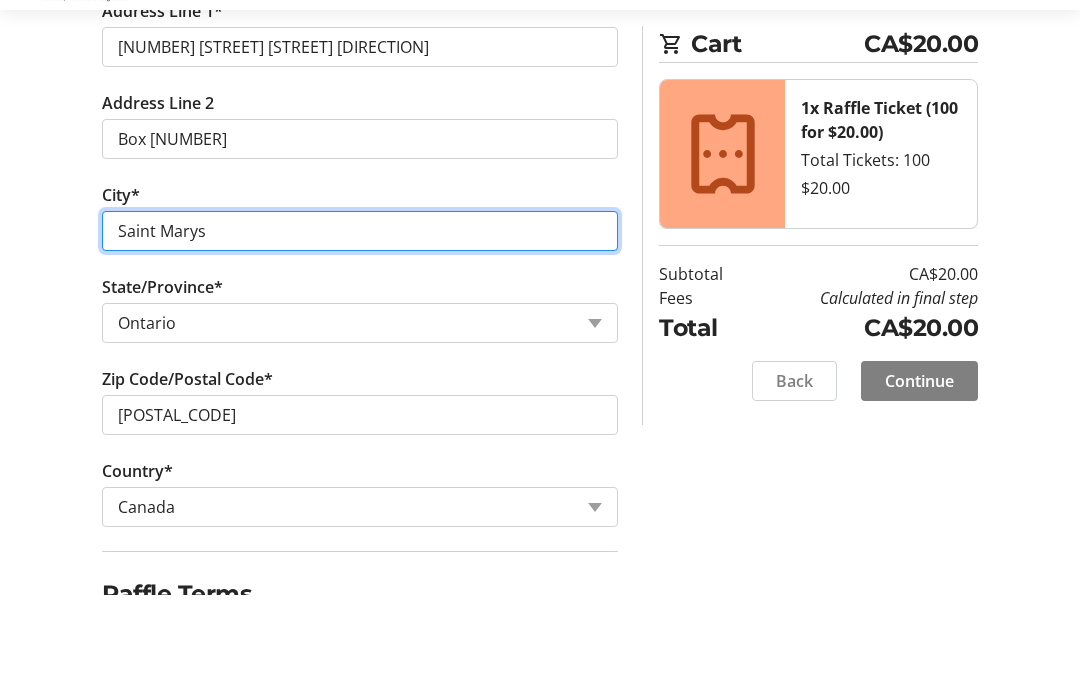 click on "Saint Marys" at bounding box center [360, 317] 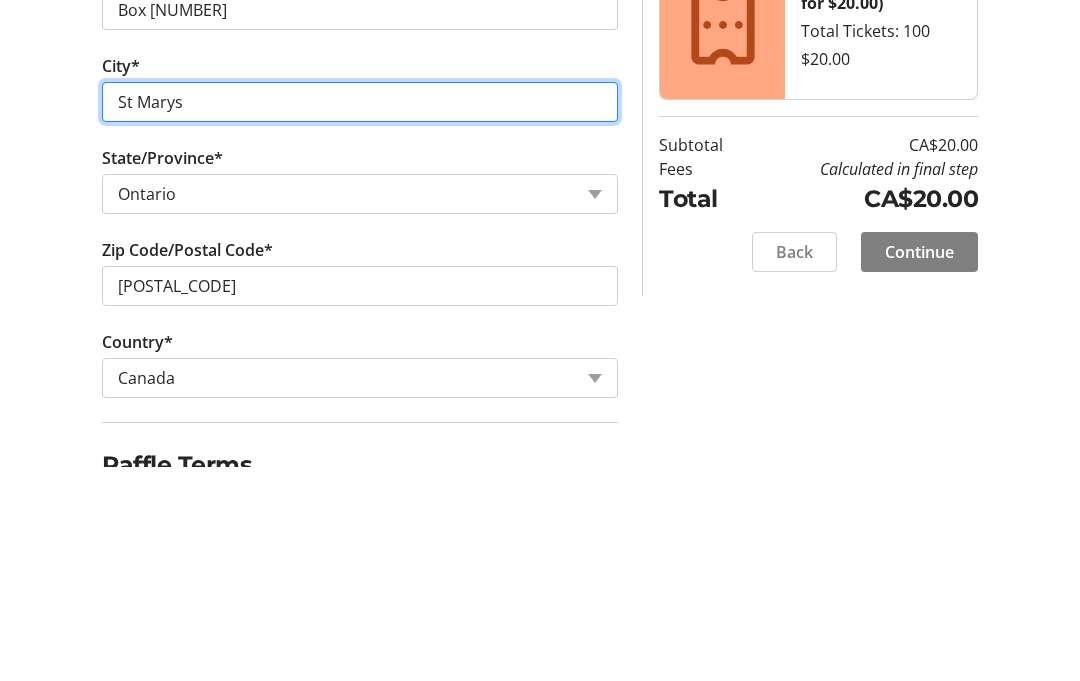 type on "St Marys" 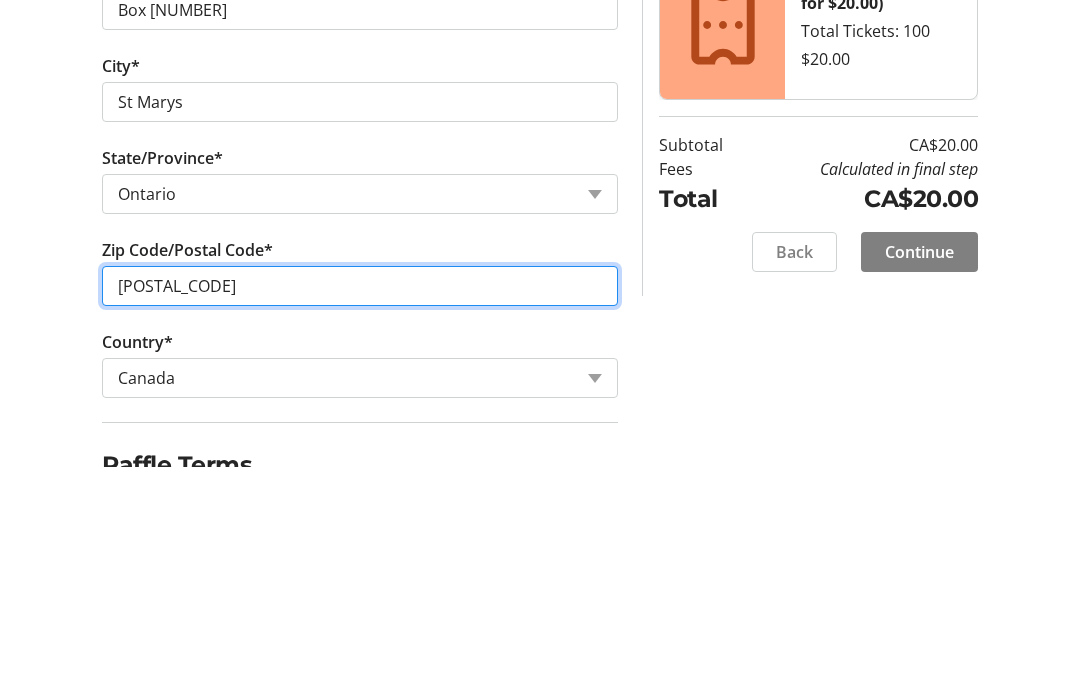 click on "[POSTAL_CODE]" at bounding box center (360, 501) 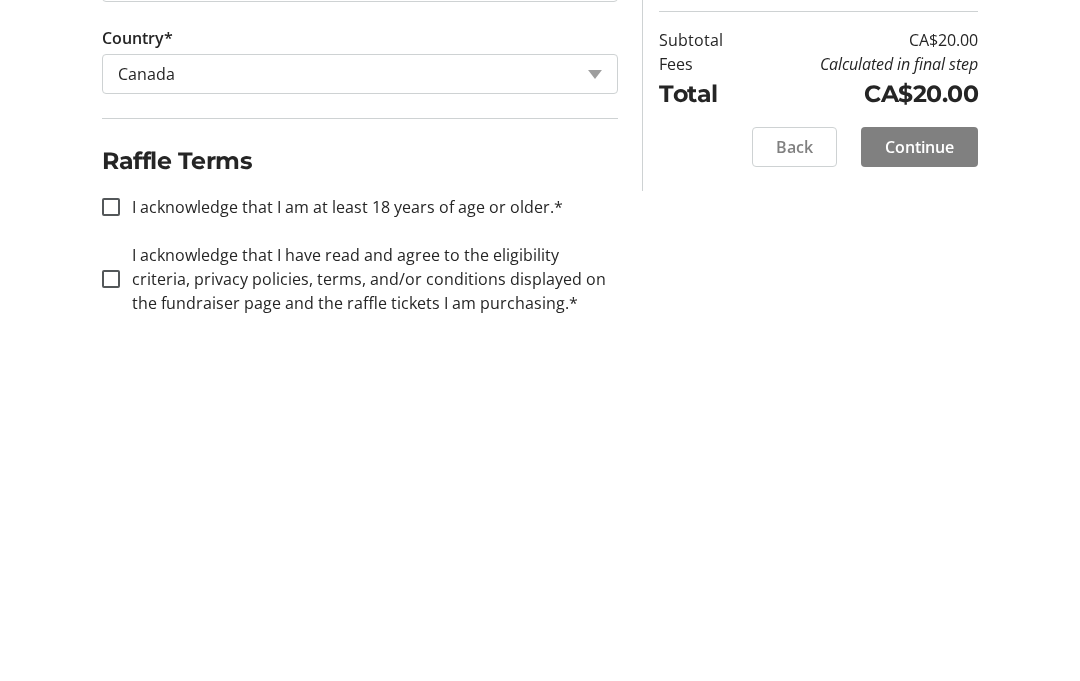 scroll, scrollTop: 980, scrollLeft: 0, axis: vertical 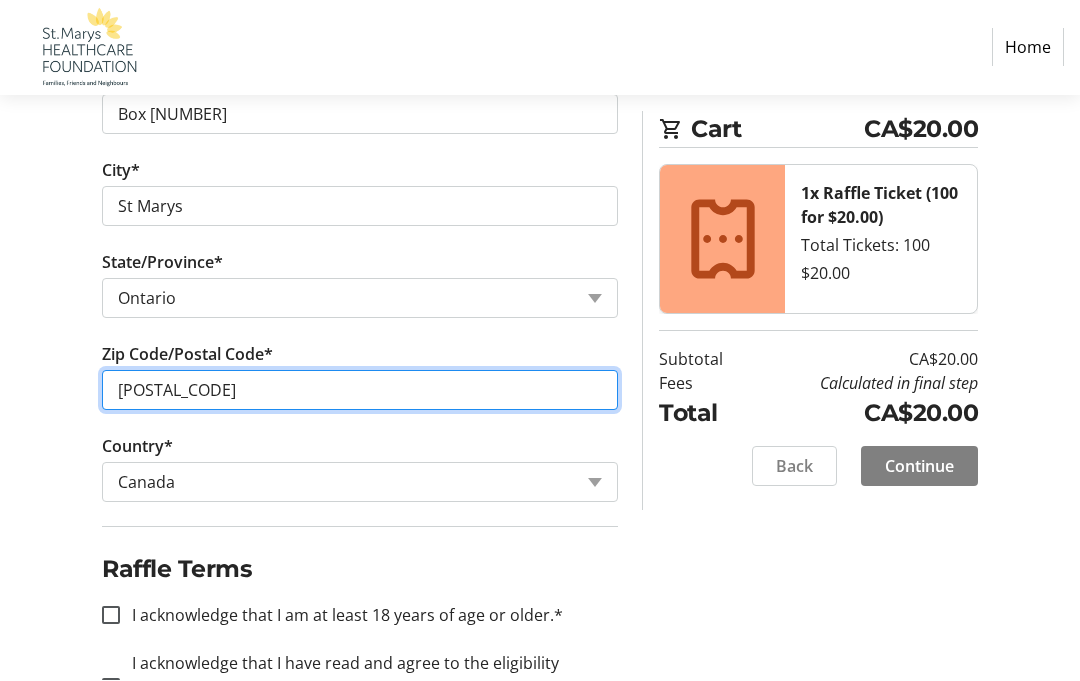 type on "[POSTAL_CODE]" 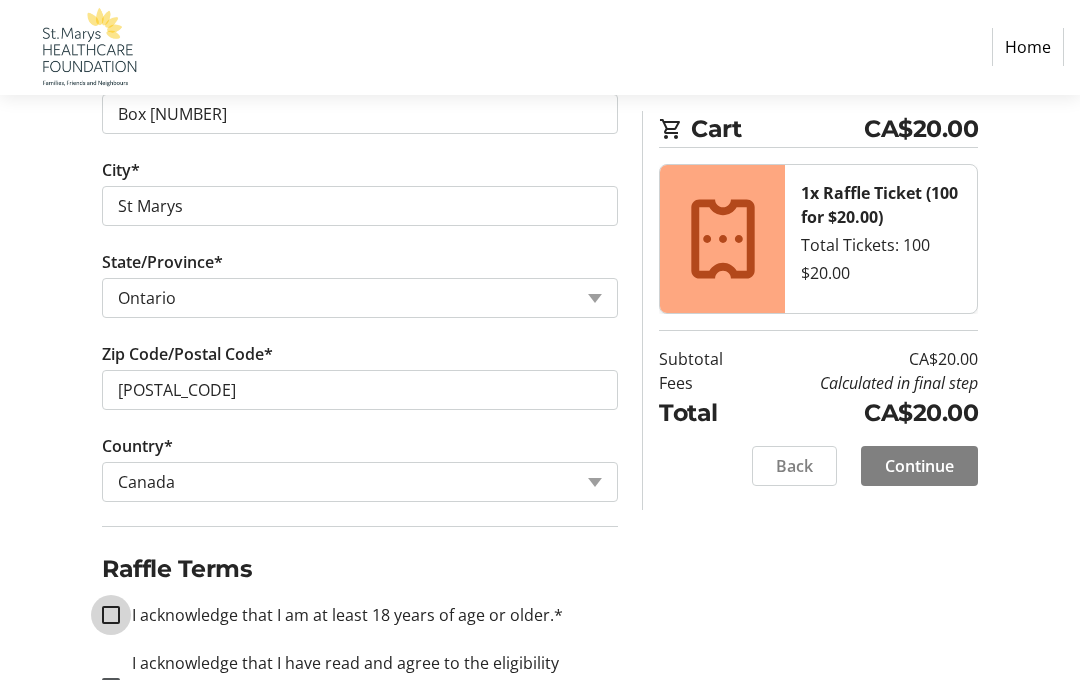 click on "I acknowledge that I am at least 18 years of age or older.*" at bounding box center [111, 616] 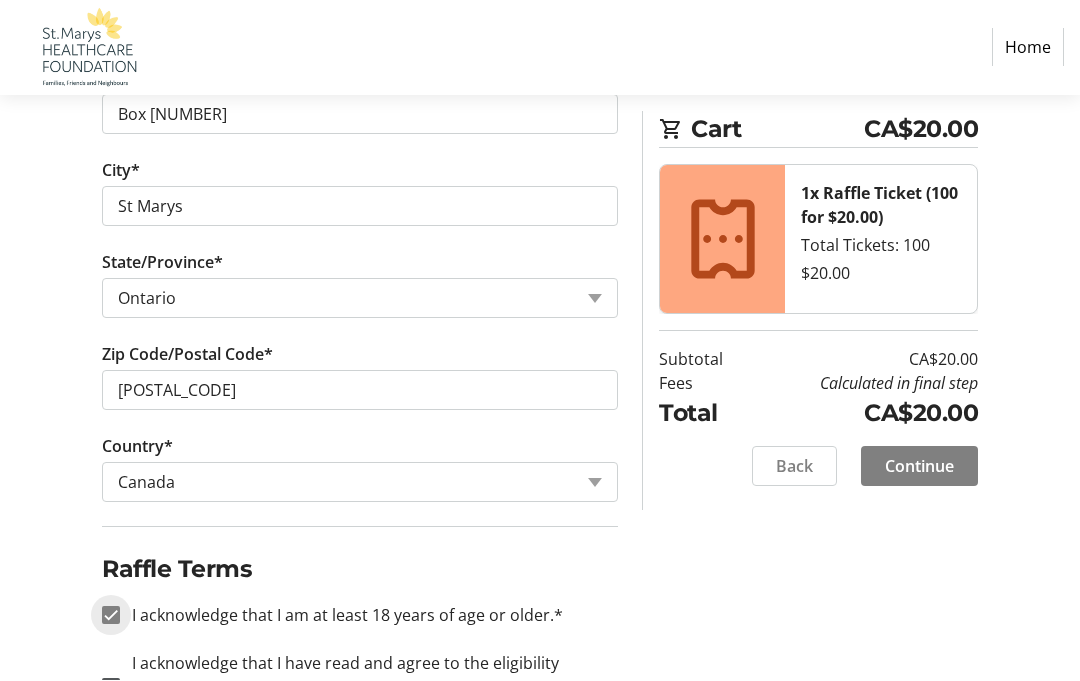 checkbox on "true" 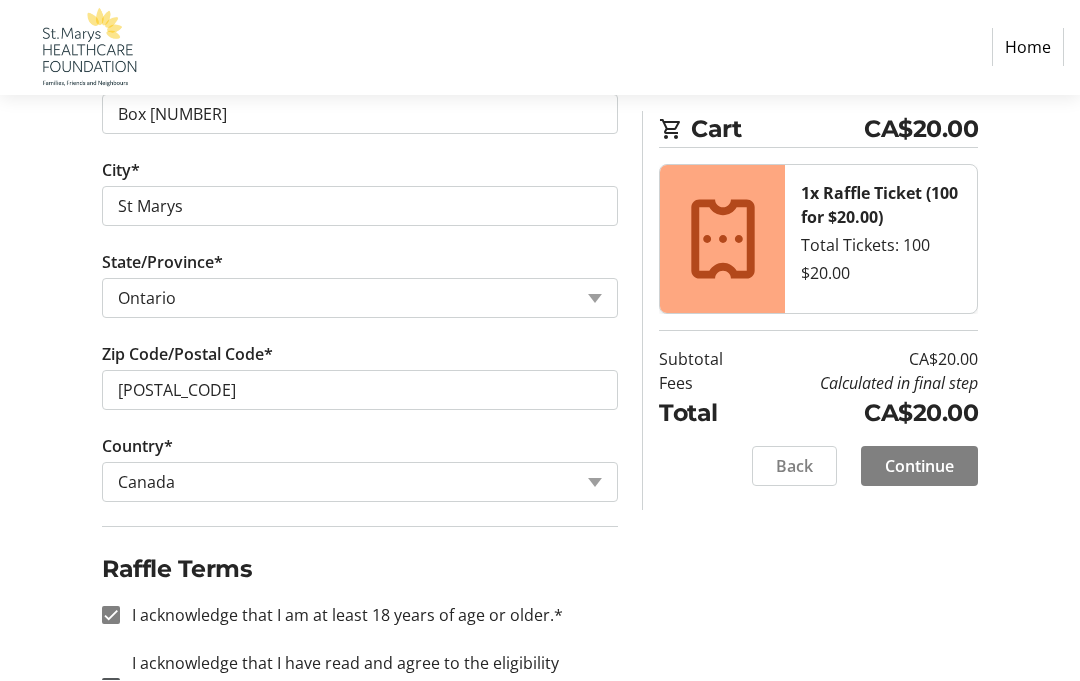 click on "I acknowledge that I have read and agree to the eligibility criteria, privacy policies, terms,
and/or conditions displayed on the fundraiser page and the raffle tickets I am purchasing.*" at bounding box center (111, 688) 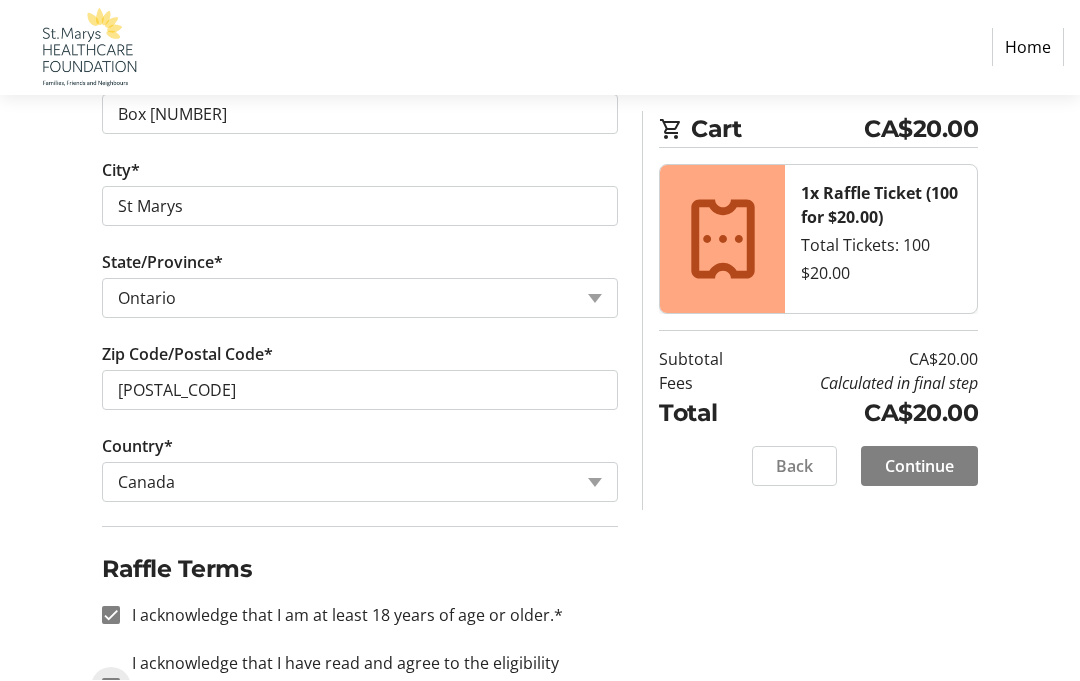checkbox on "true" 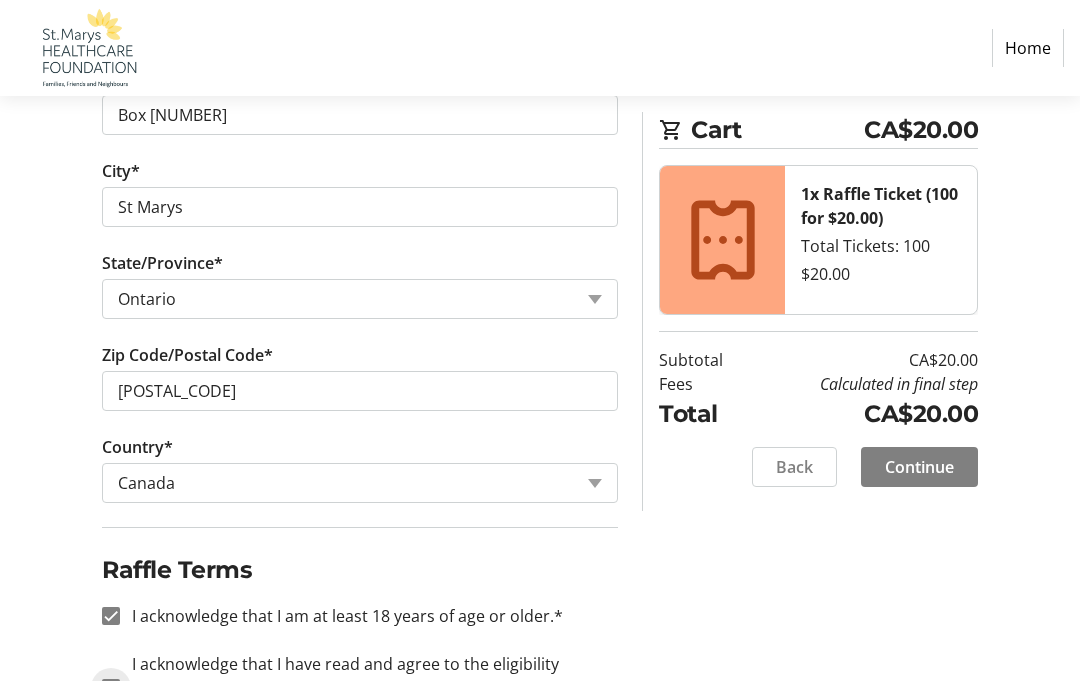 scroll, scrollTop: 980, scrollLeft: 0, axis: vertical 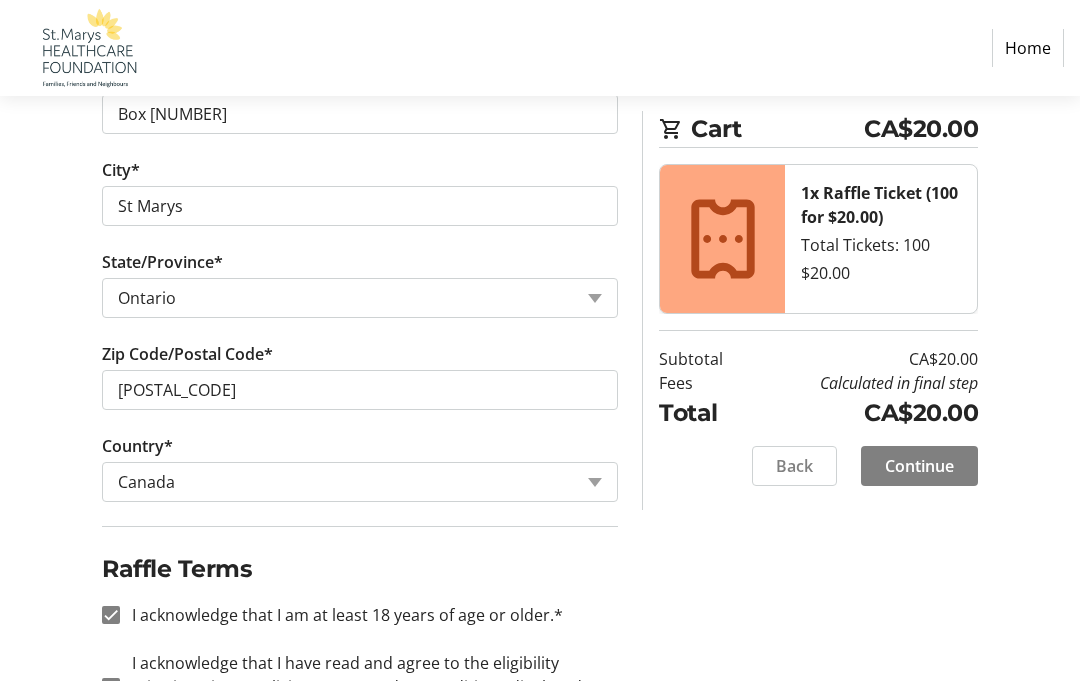 click on "Continue" 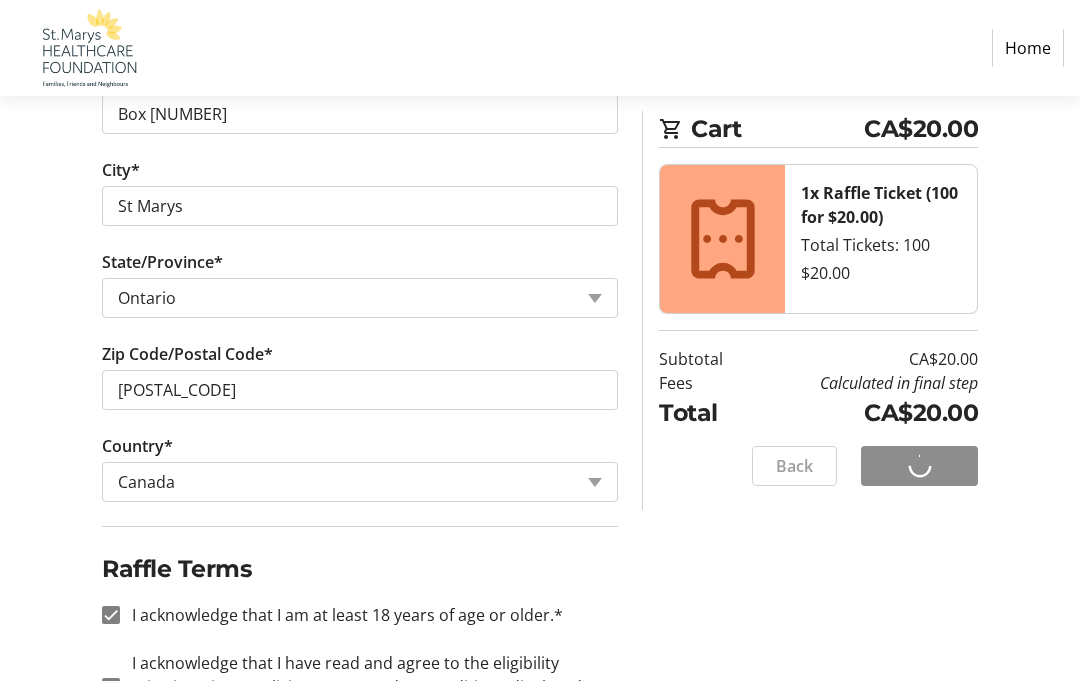 scroll, scrollTop: 980, scrollLeft: 0, axis: vertical 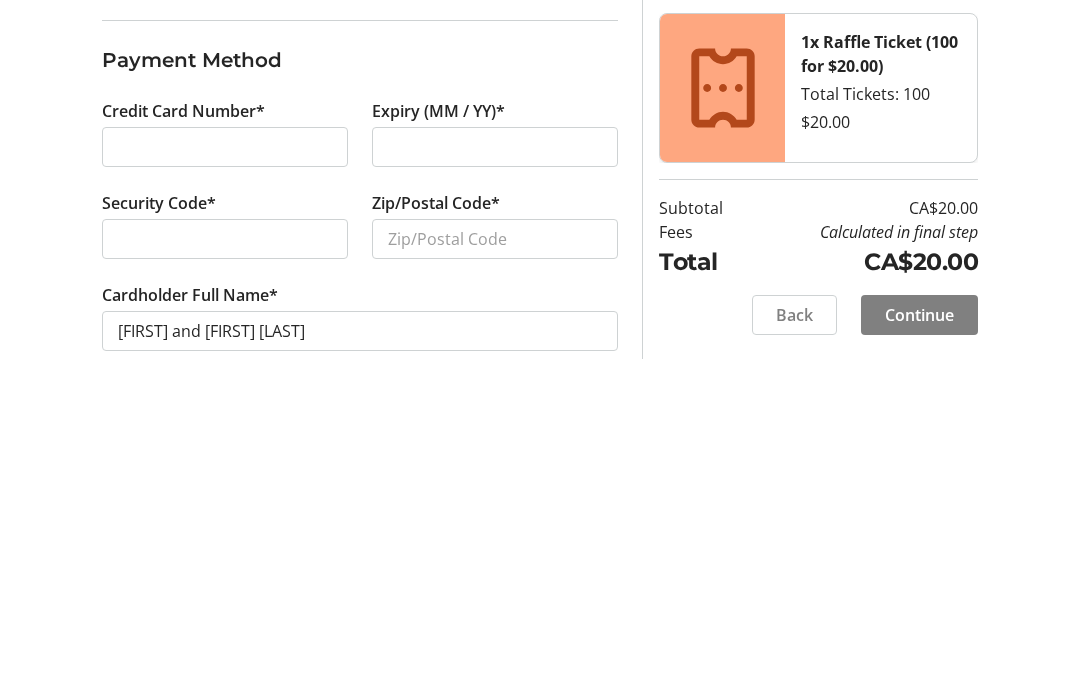 click at bounding box center (225, 539) 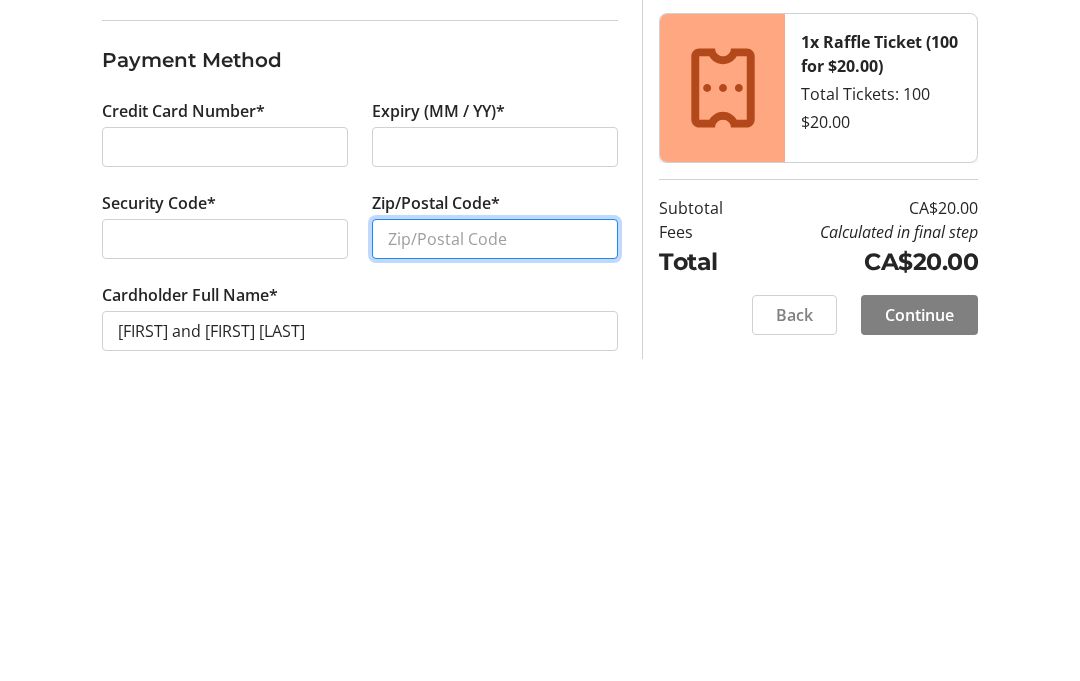 click on "Zip/Postal Code*" at bounding box center (495, 539) 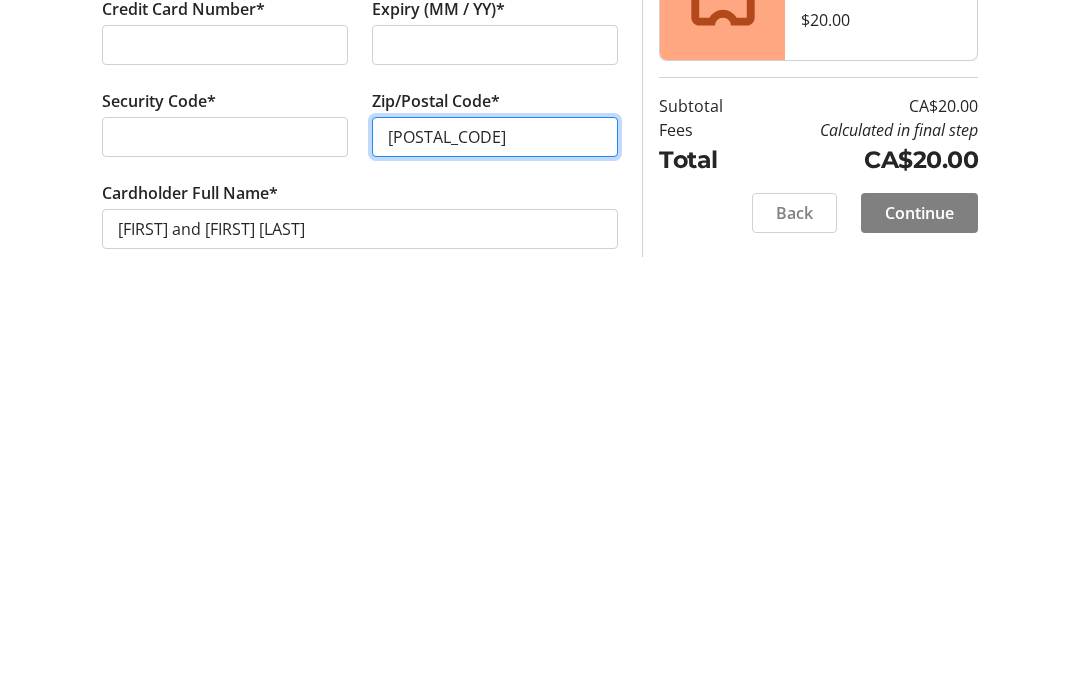 type on "[POSTAL_CODE]" 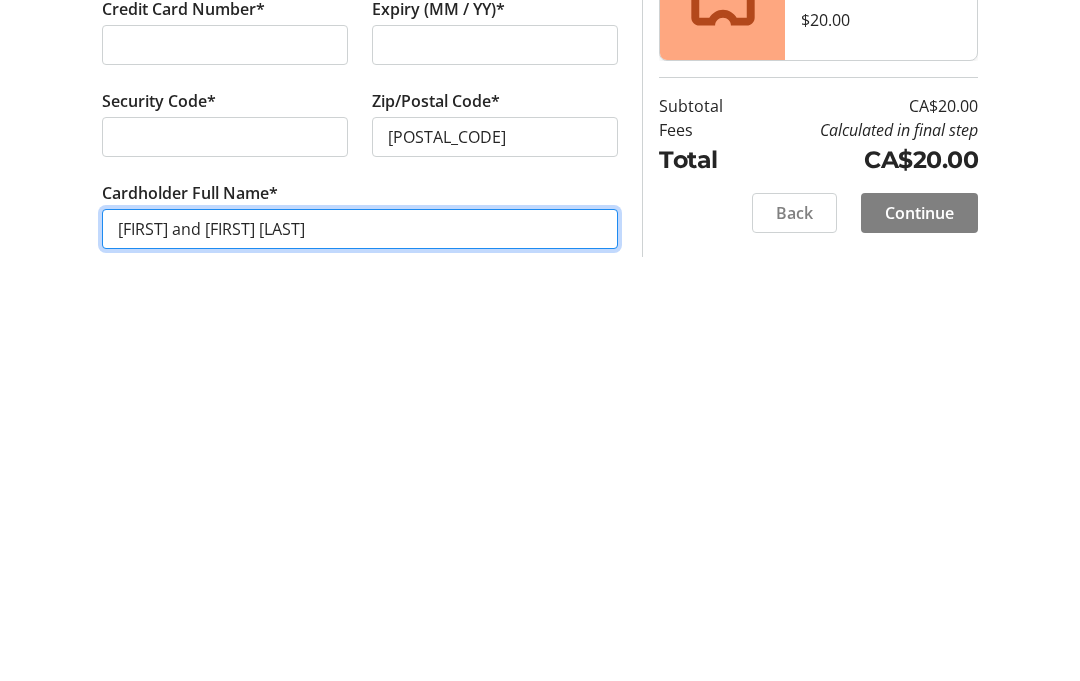 click on "[FIRST] and [FIRST] [LAST]" at bounding box center (360, 631) 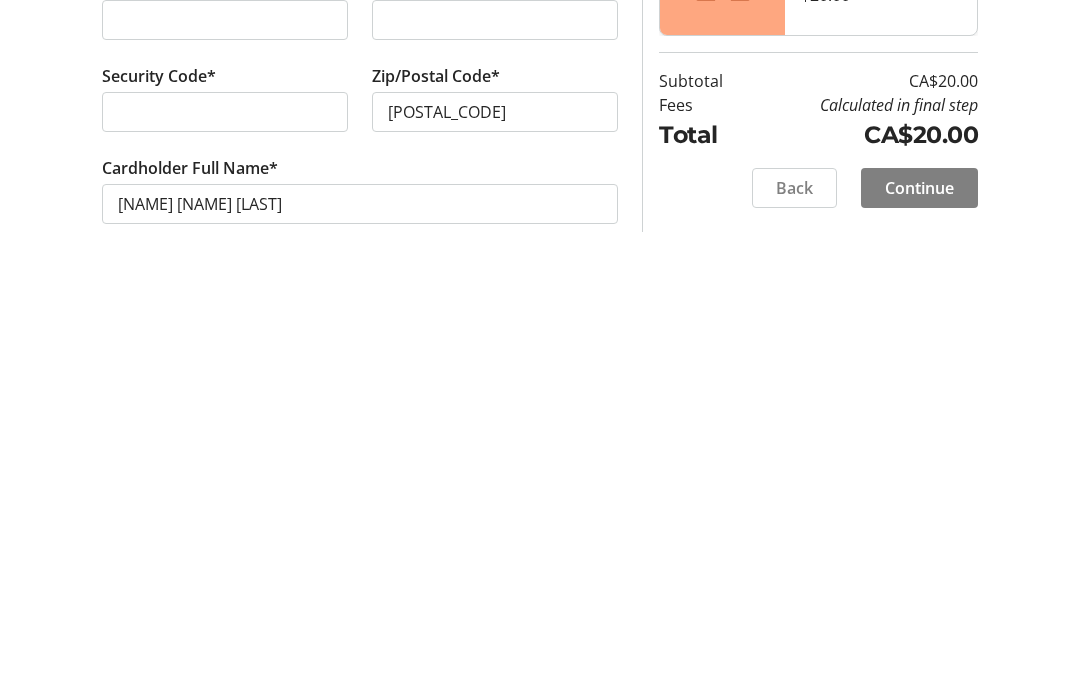 scroll, scrollTop: 89, scrollLeft: 0, axis: vertical 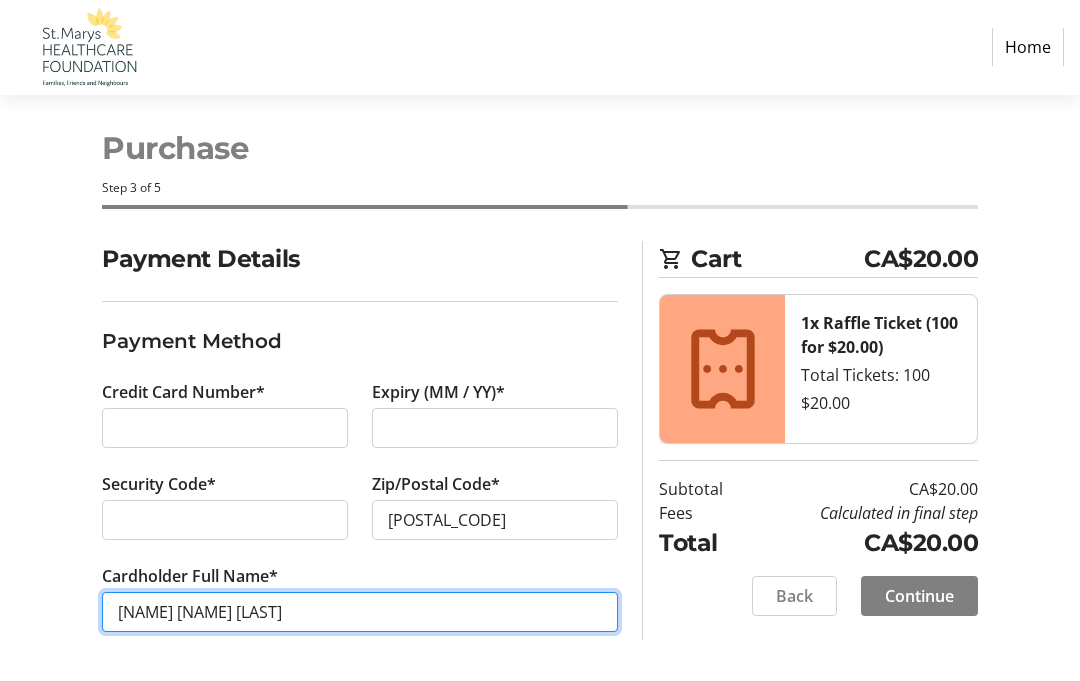 type on "[NAME] [NAME] [LAST]" 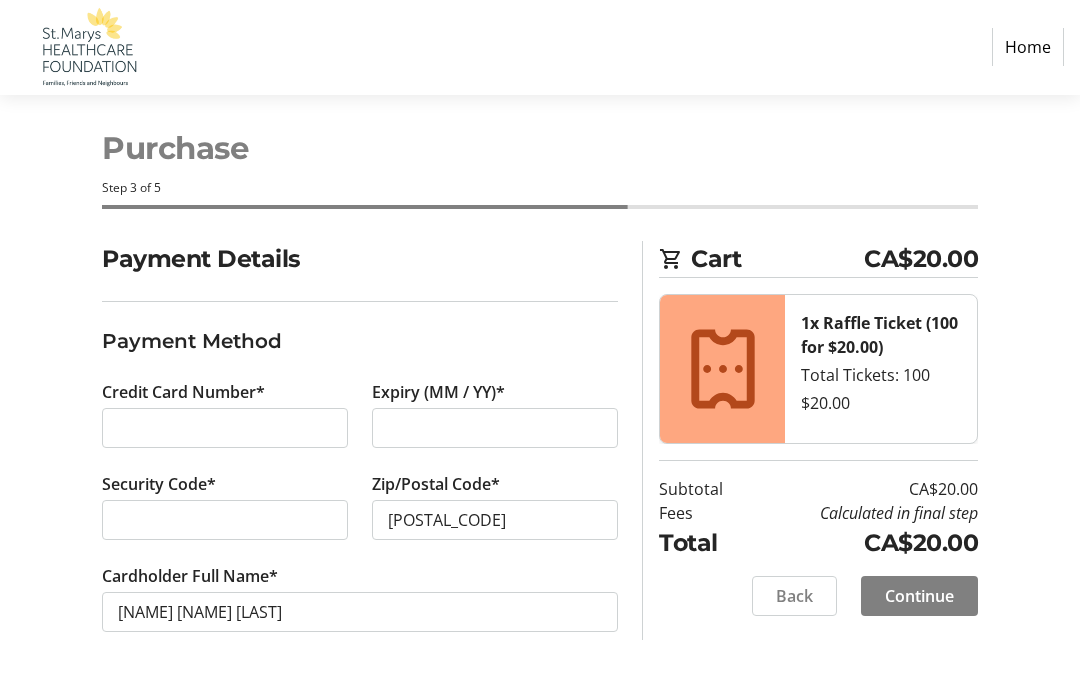 click on "Continue" 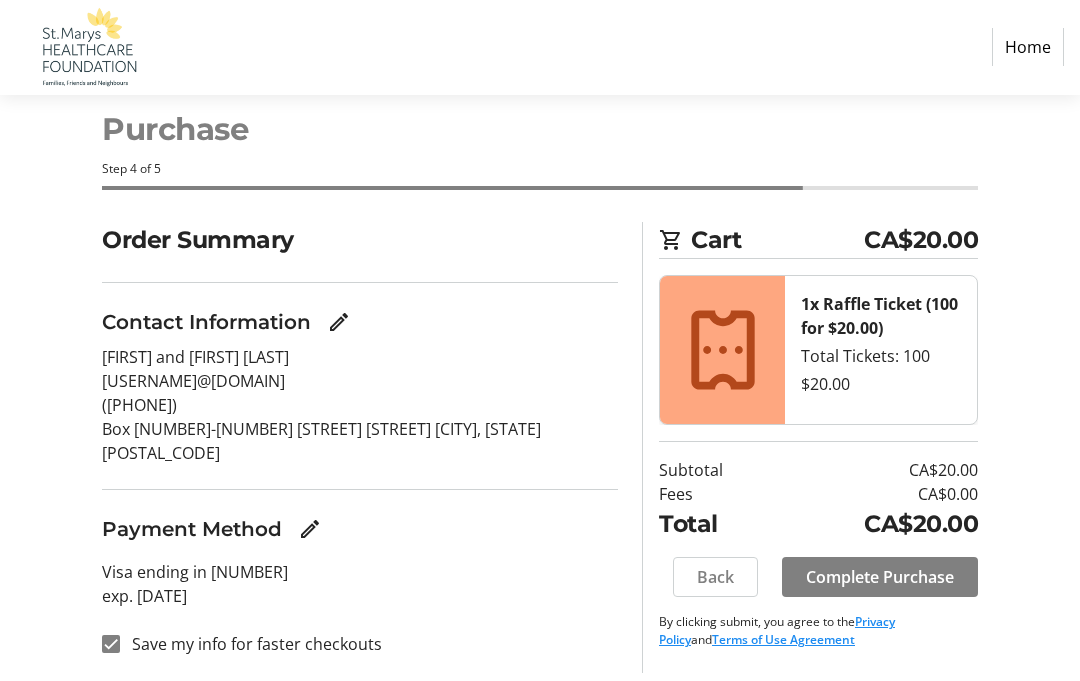 scroll, scrollTop: 0, scrollLeft: 0, axis: both 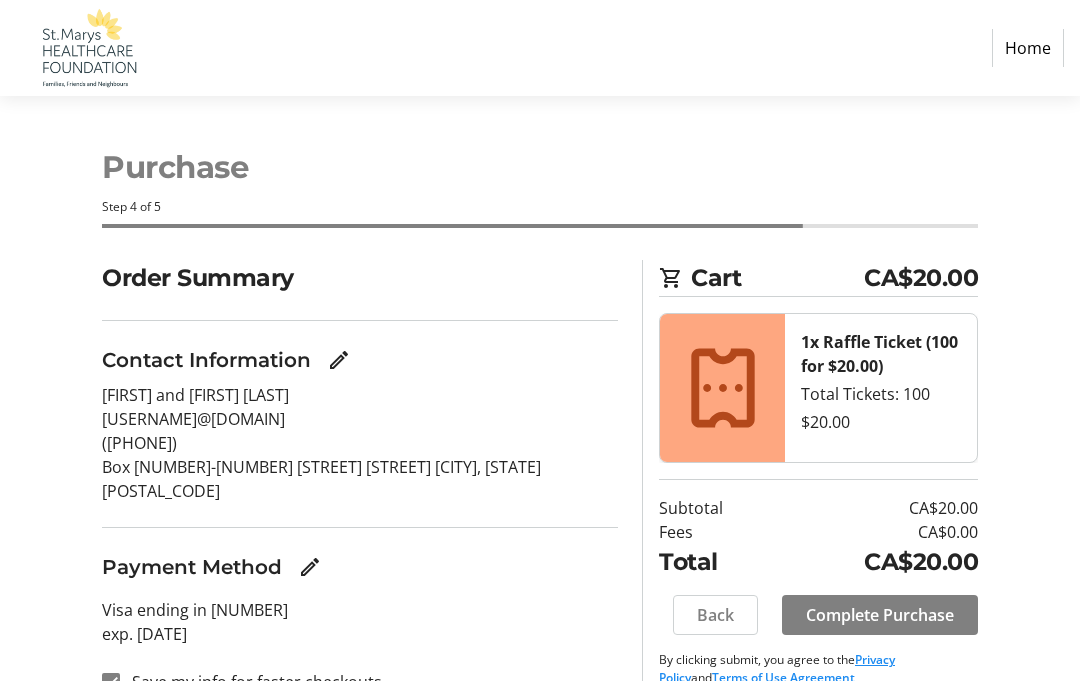 click on "Complete Purchase" 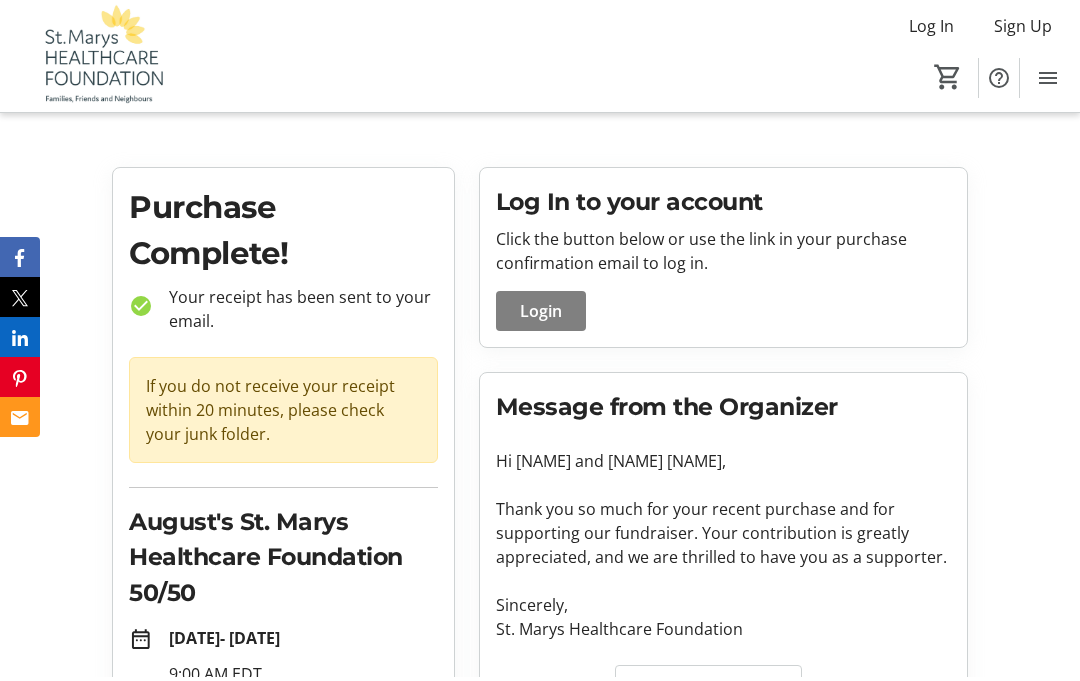 scroll, scrollTop: 0, scrollLeft: 0, axis: both 